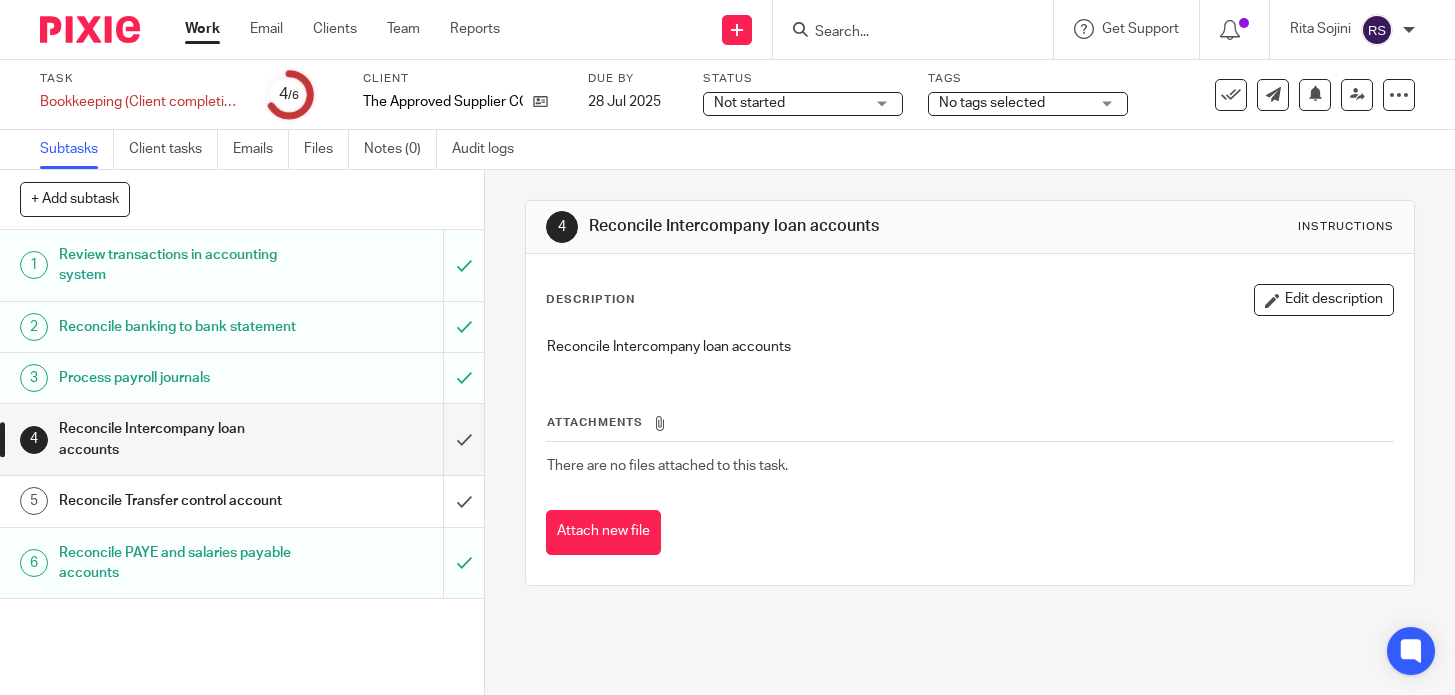 scroll, scrollTop: 0, scrollLeft: 0, axis: both 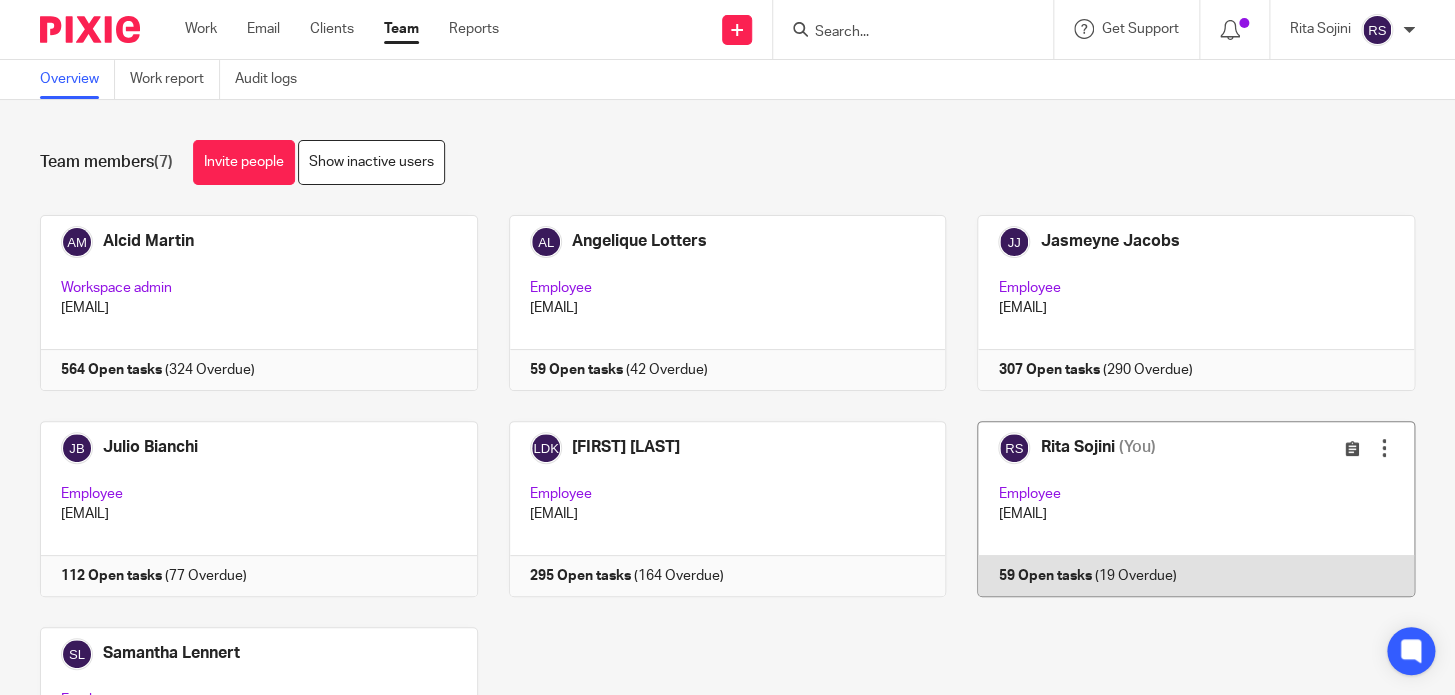 click at bounding box center (1180, 509) 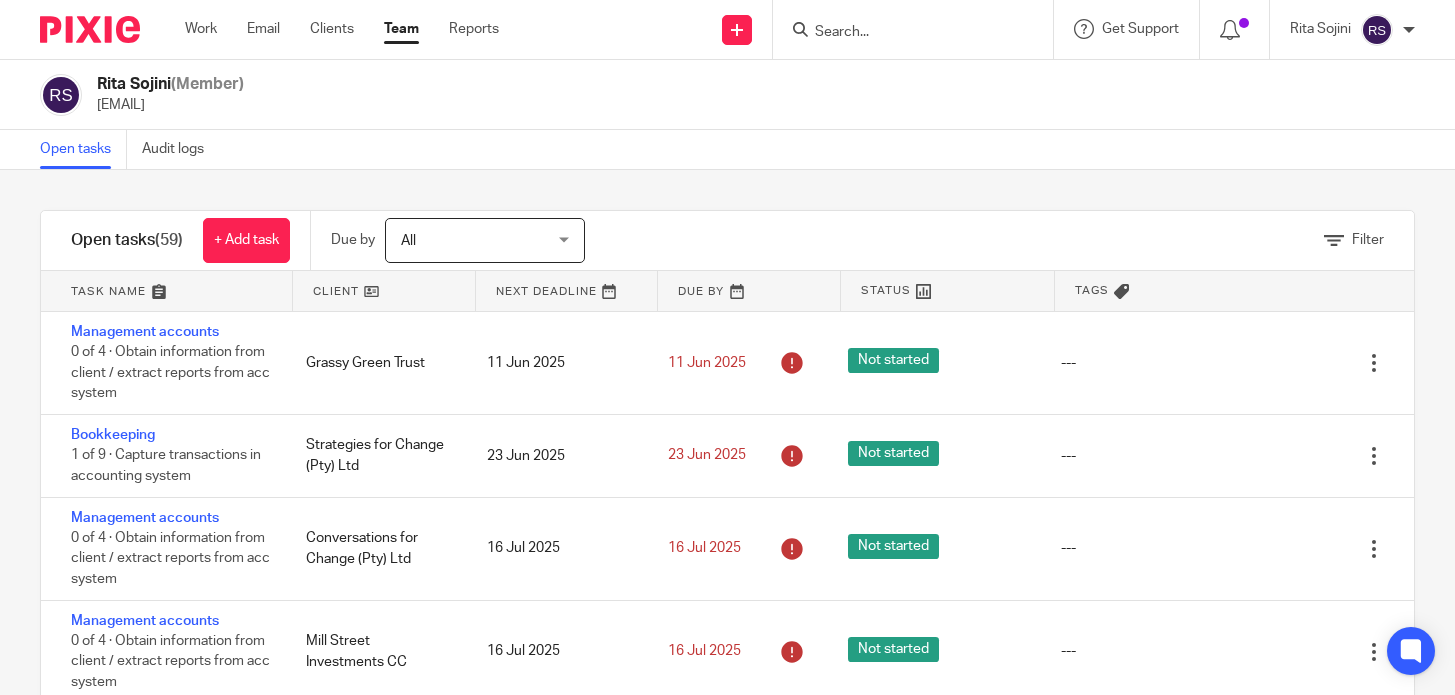 scroll, scrollTop: 0, scrollLeft: 0, axis: both 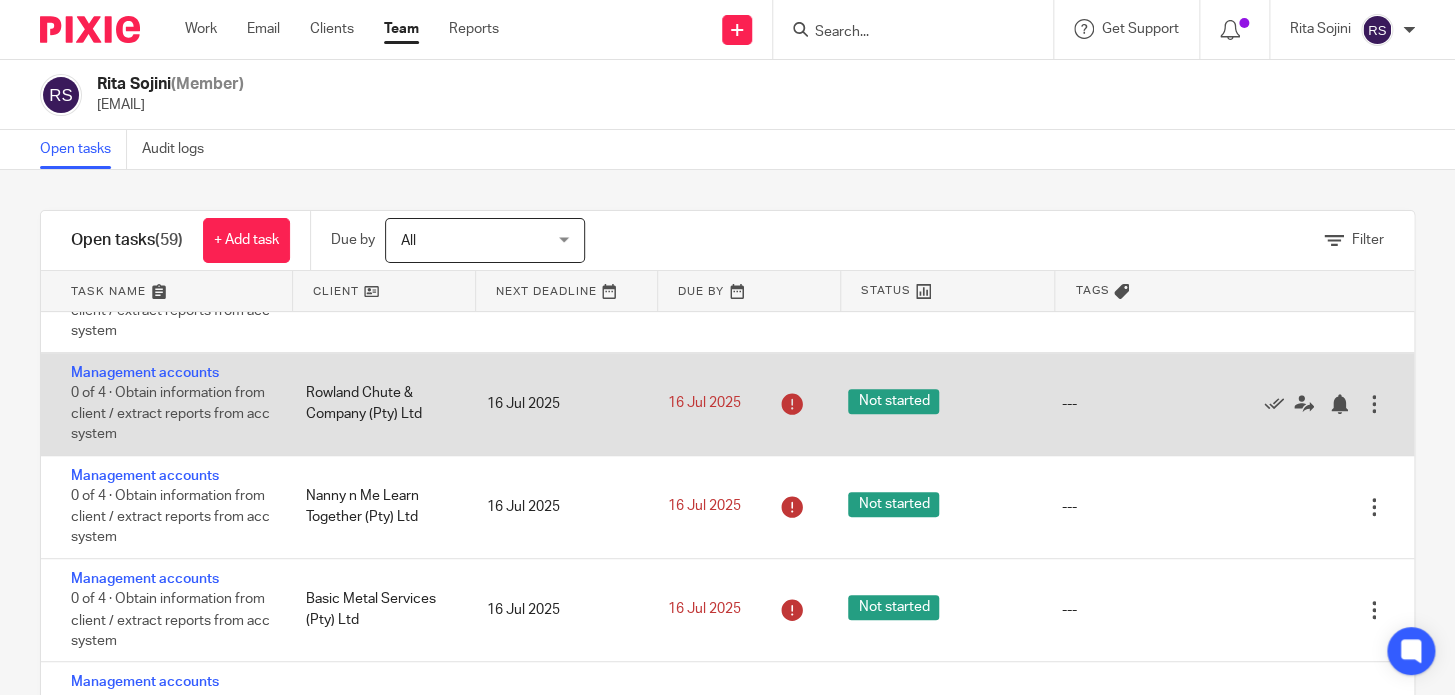 drag, startPoint x: 410, startPoint y: 399, endPoint x: 310, endPoint y: 400, distance: 100.005 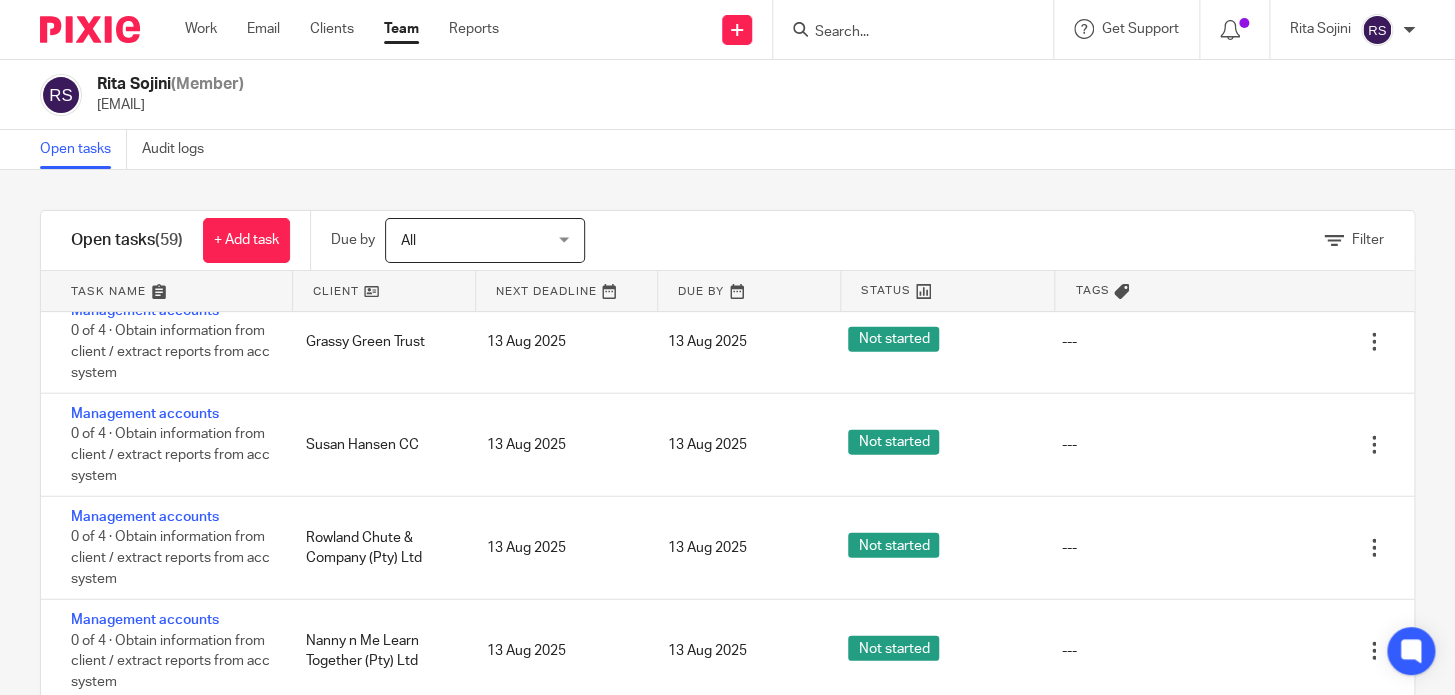 scroll, scrollTop: 306, scrollLeft: 0, axis: vertical 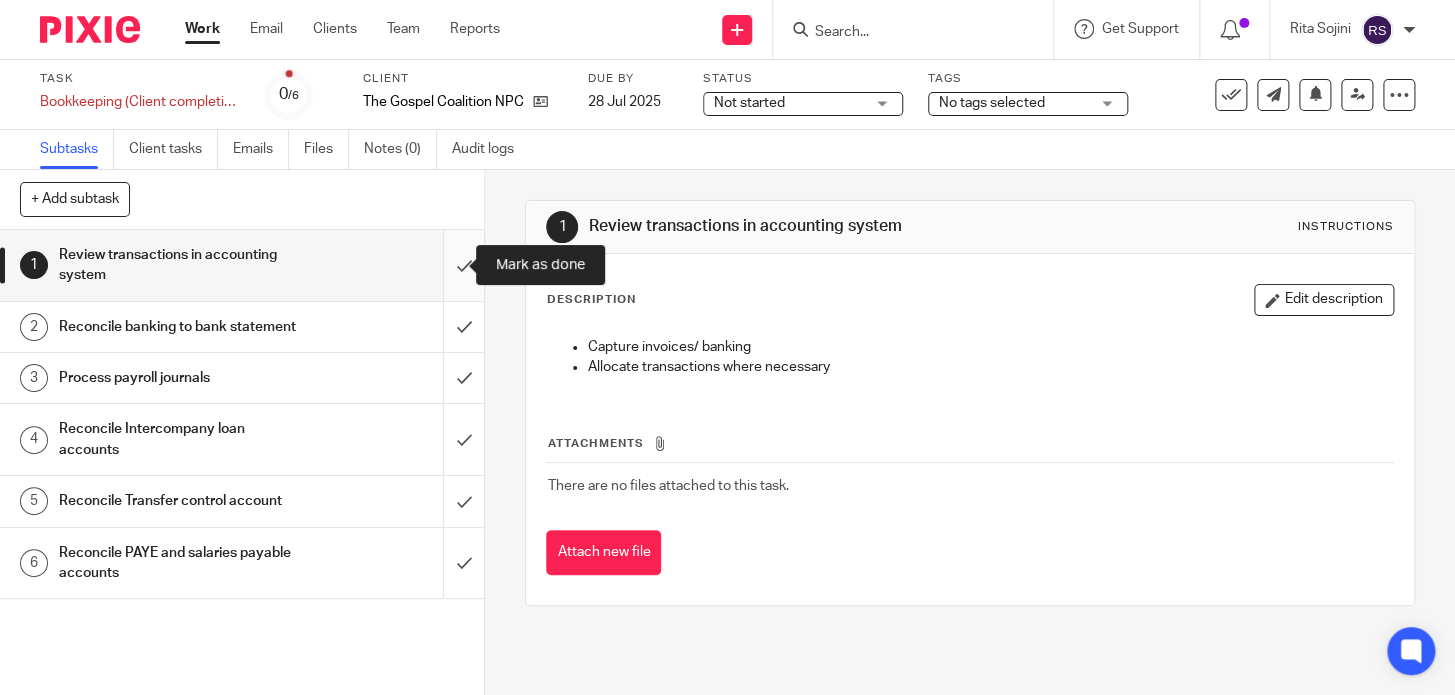 click at bounding box center [242, 265] 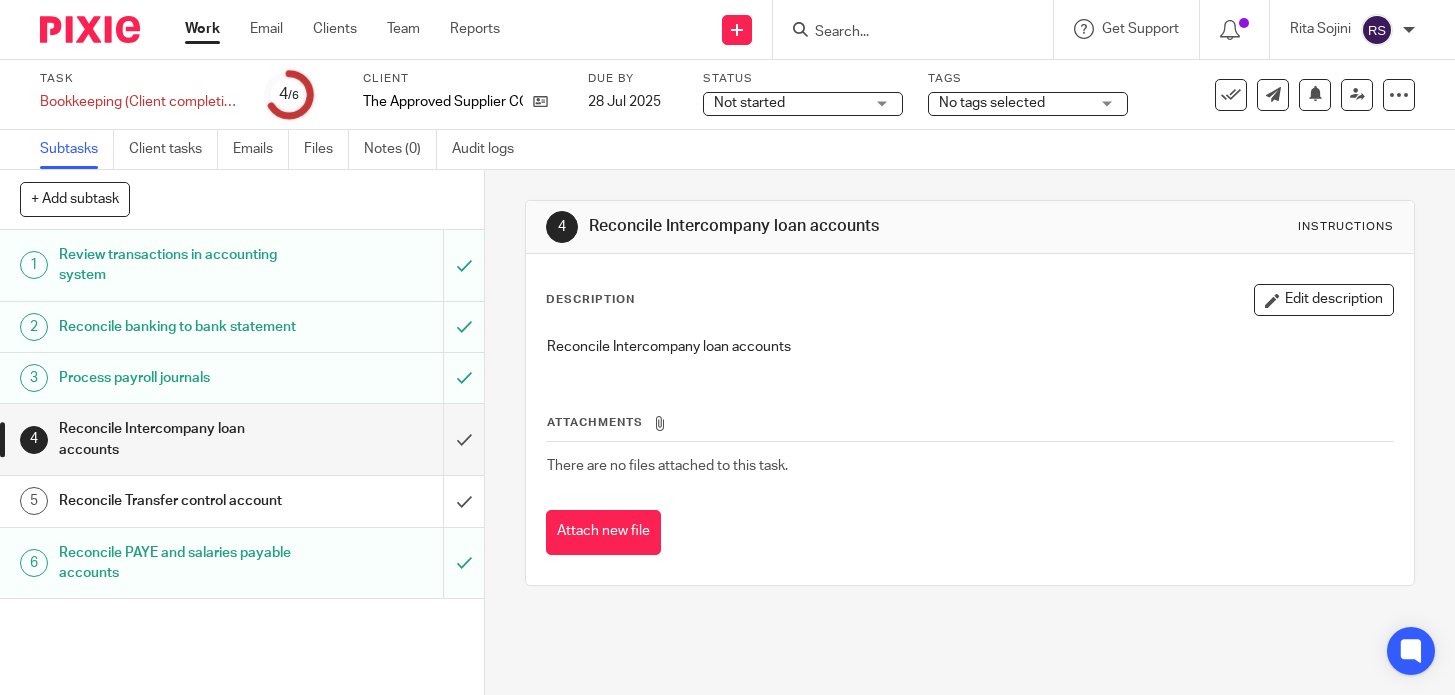 scroll, scrollTop: 0, scrollLeft: 0, axis: both 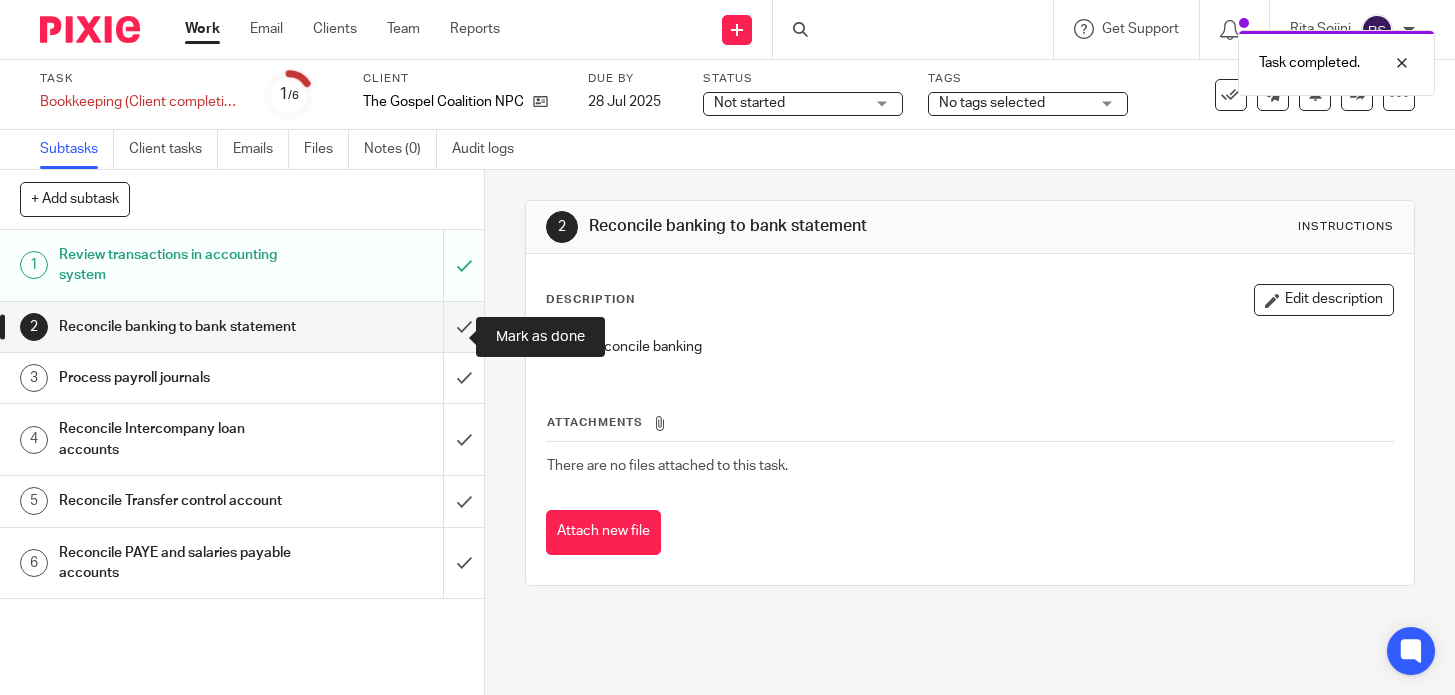 click at bounding box center [242, 327] 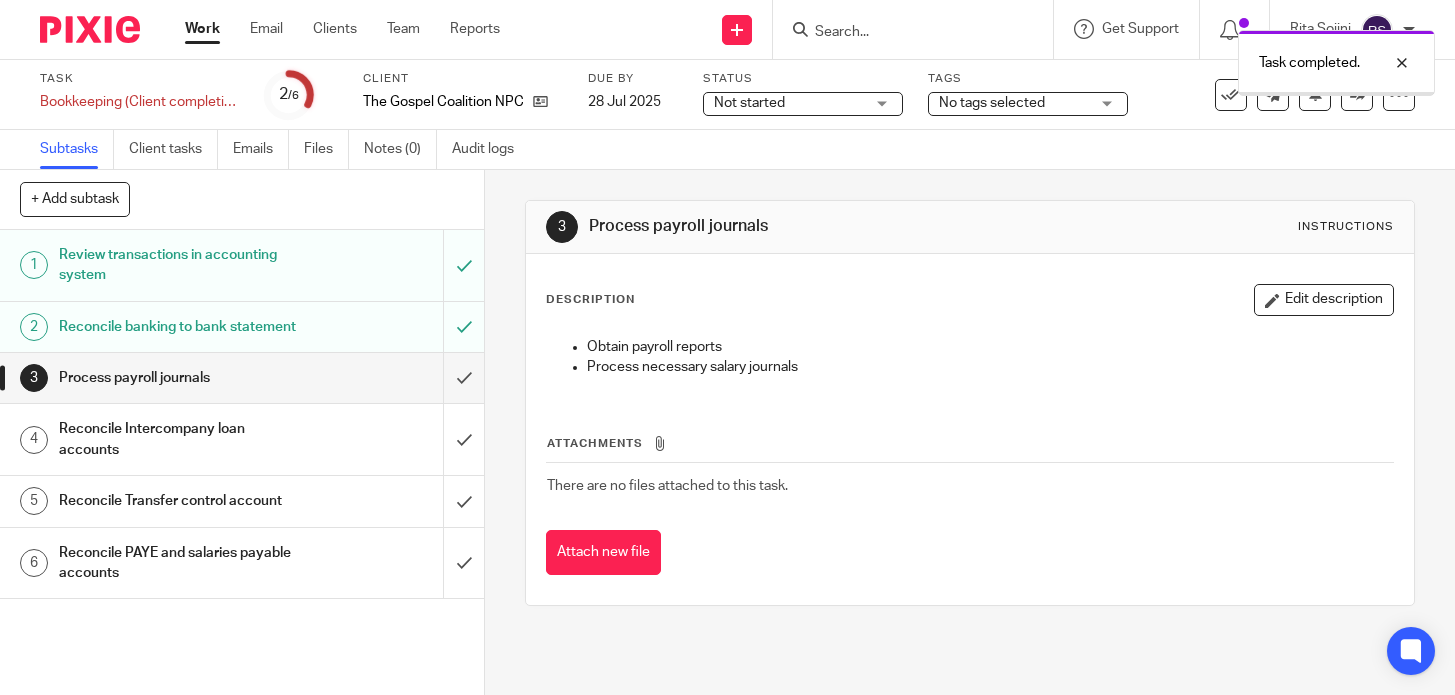 scroll, scrollTop: 0, scrollLeft: 0, axis: both 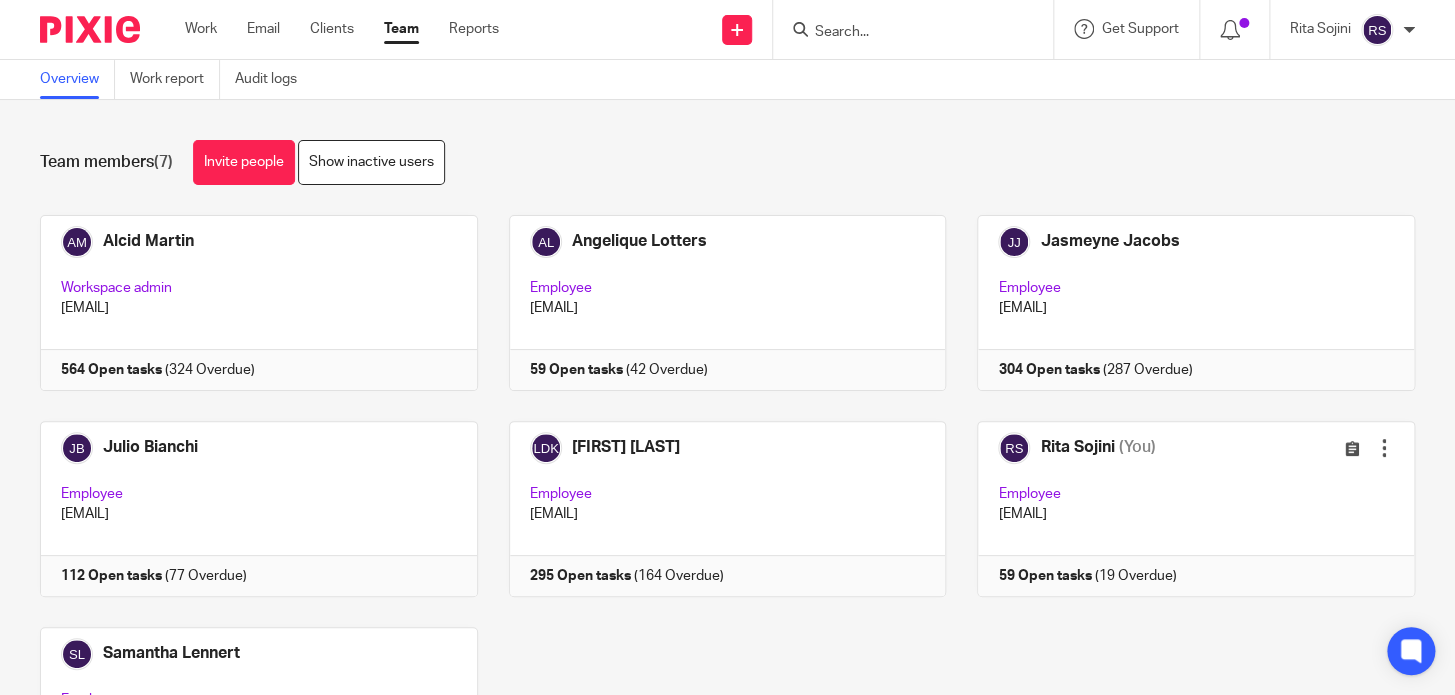 click at bounding box center [903, 33] 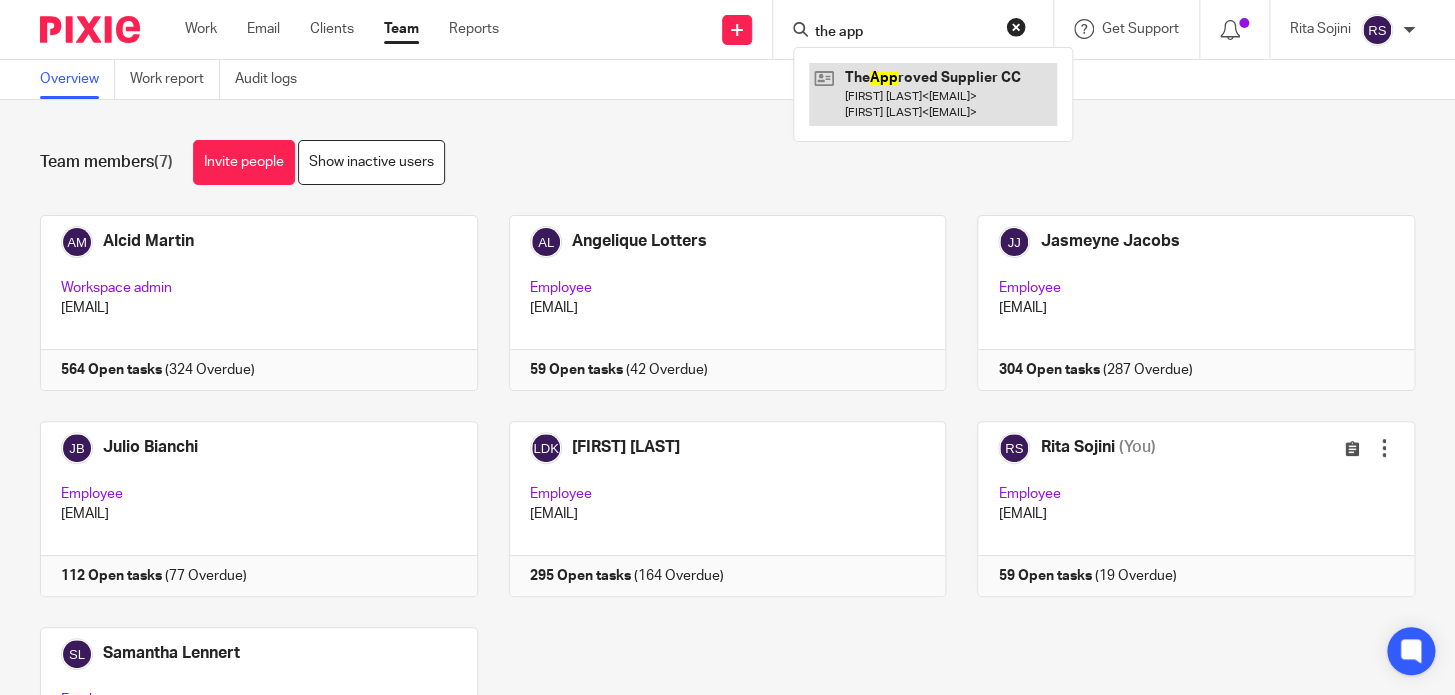 type on "the app" 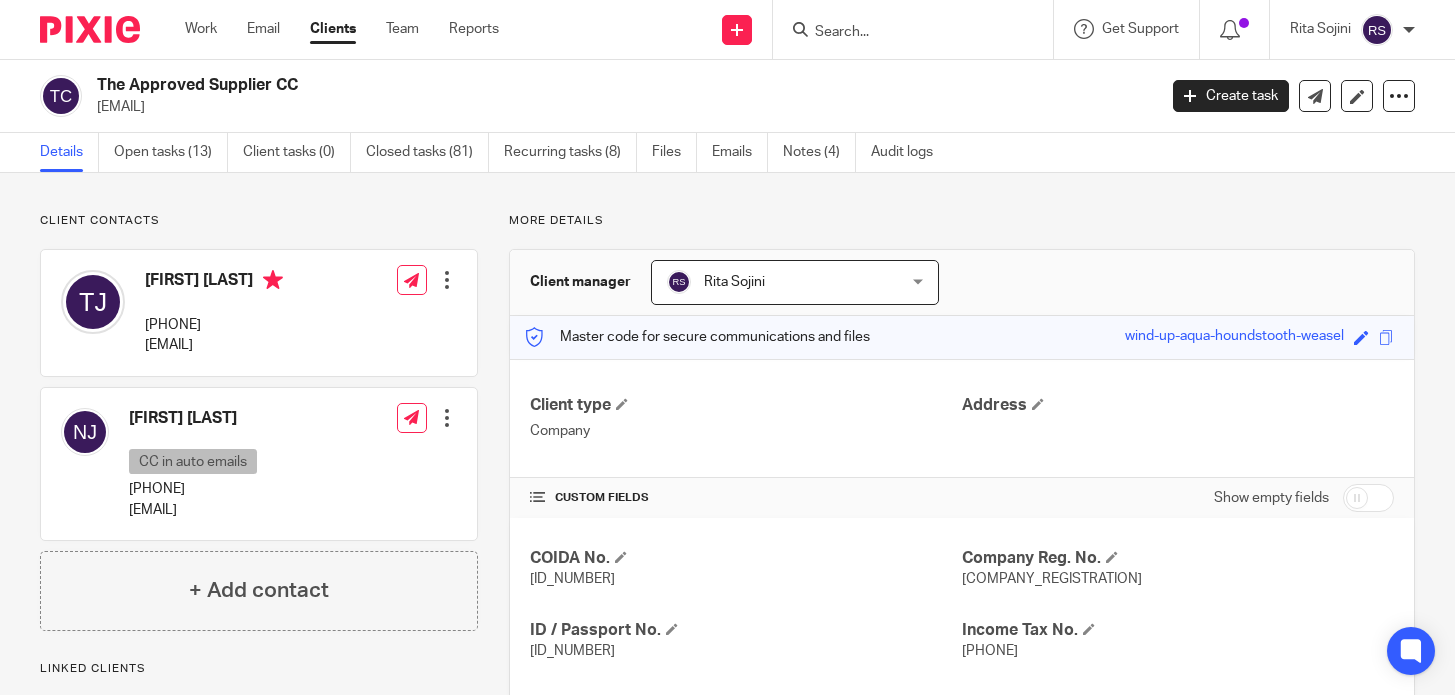 scroll, scrollTop: 0, scrollLeft: 0, axis: both 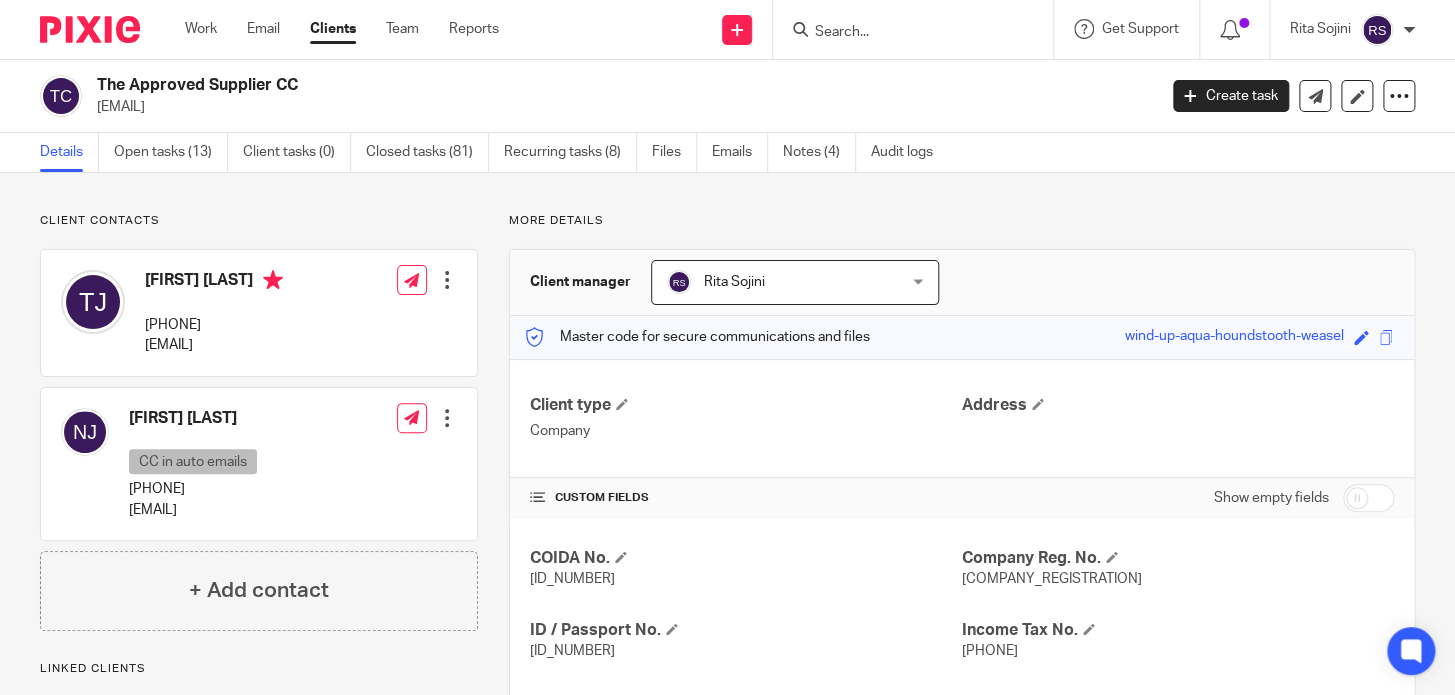 click on "[EMAIL]" at bounding box center (214, 345) 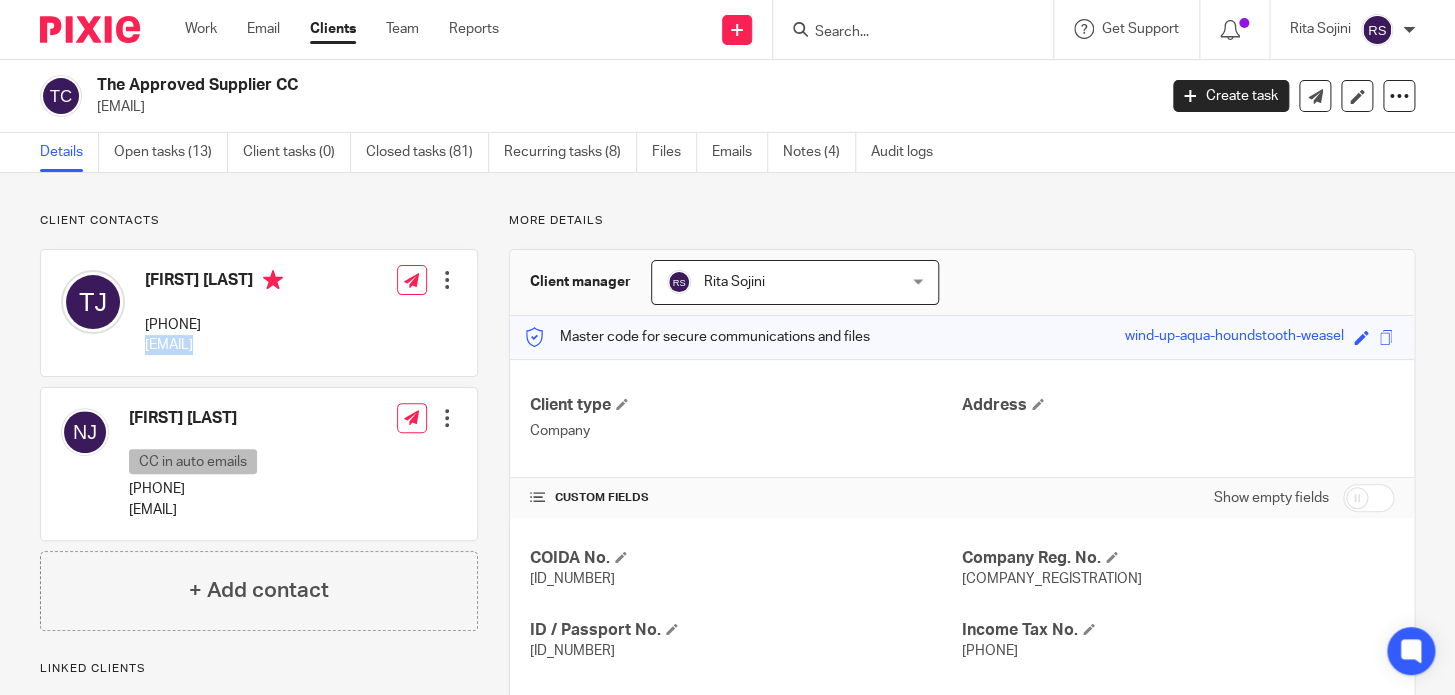 click on "[EMAIL]" at bounding box center [214, 345] 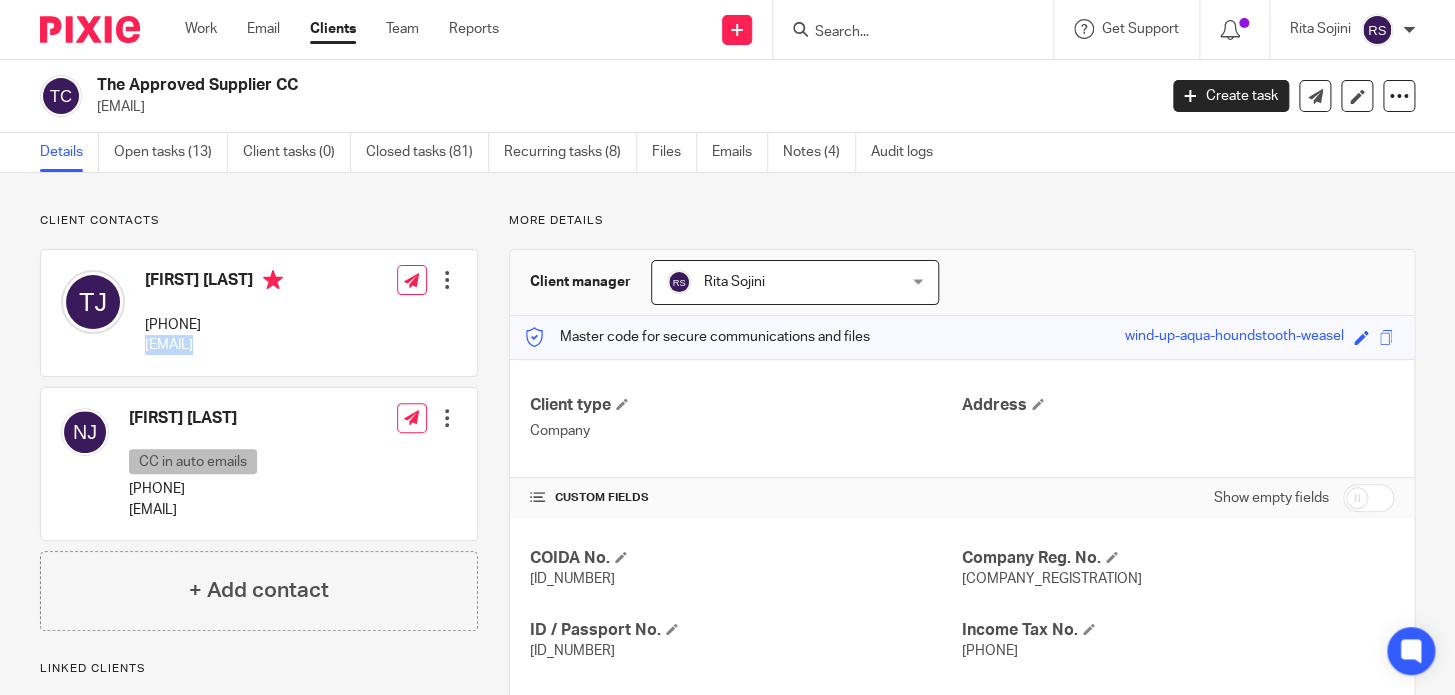 copy on "[EMAIL]" 